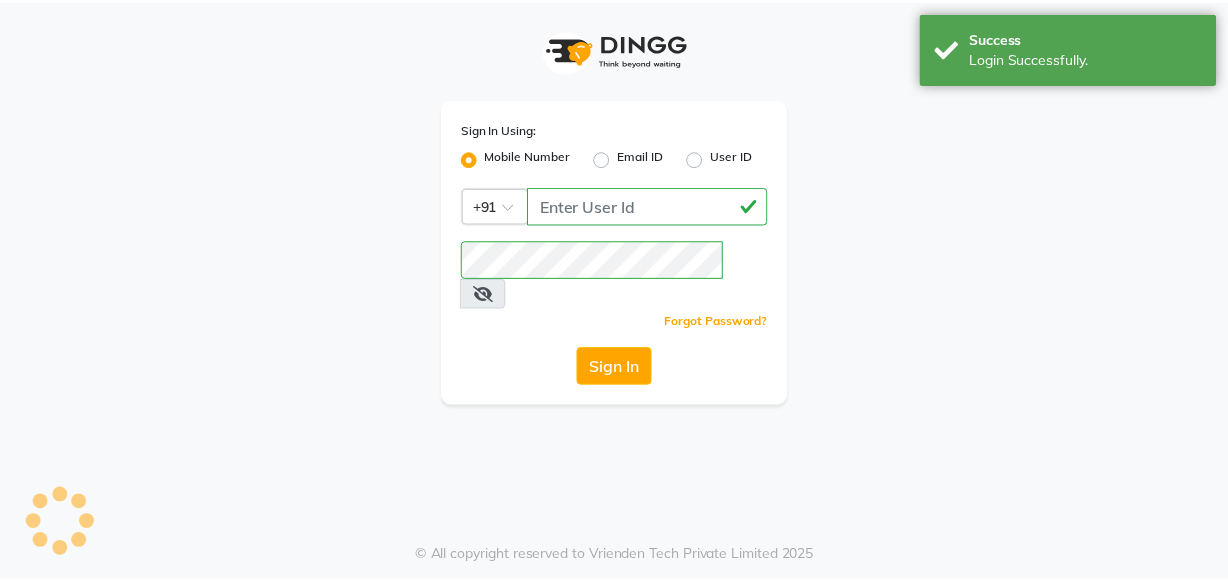 scroll, scrollTop: 0, scrollLeft: 0, axis: both 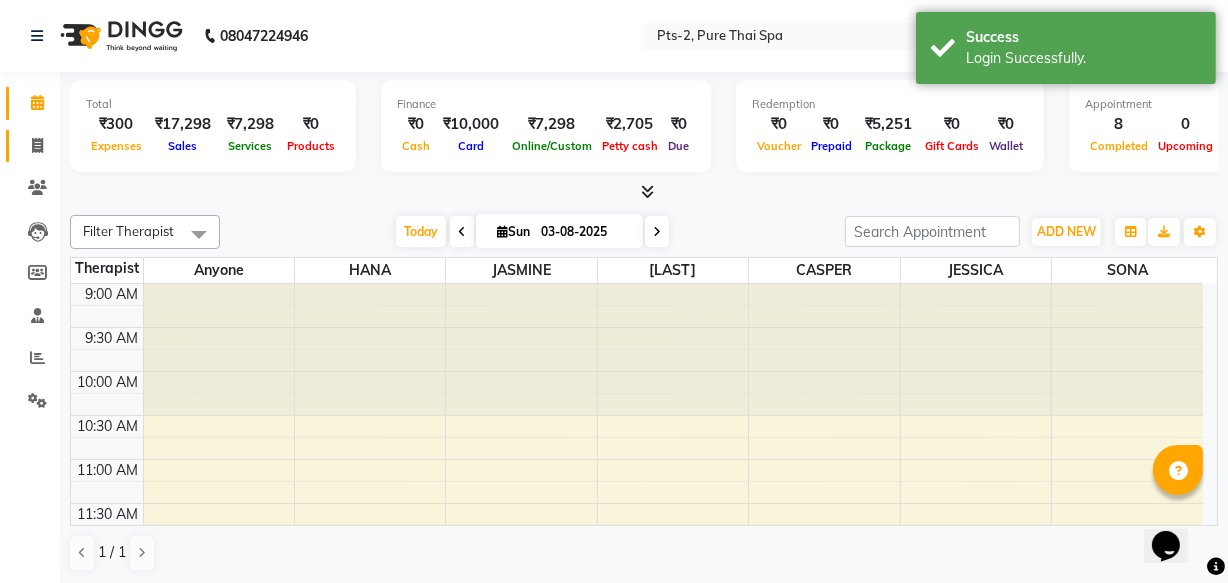 click 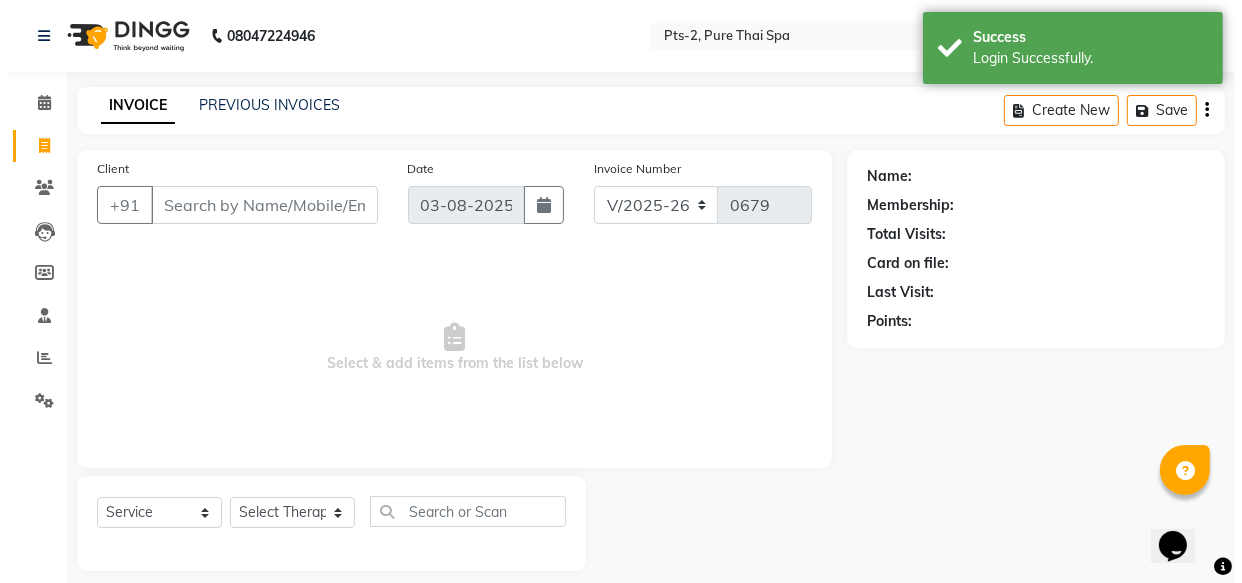 scroll, scrollTop: 0, scrollLeft: 0, axis: both 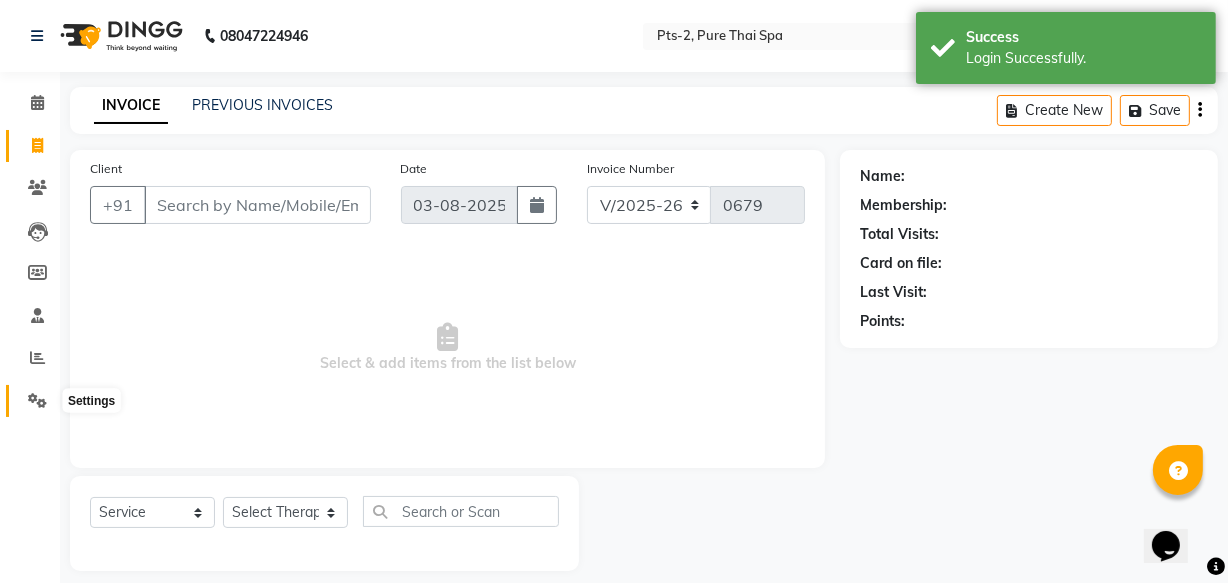 click 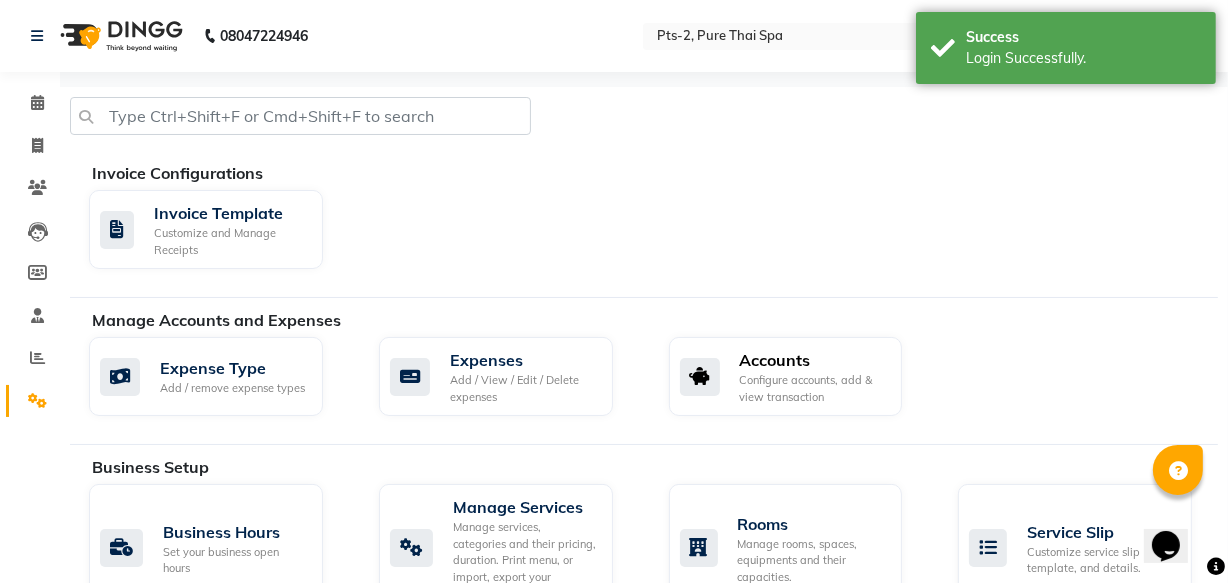click on "Configure accounts, add & view transaction" 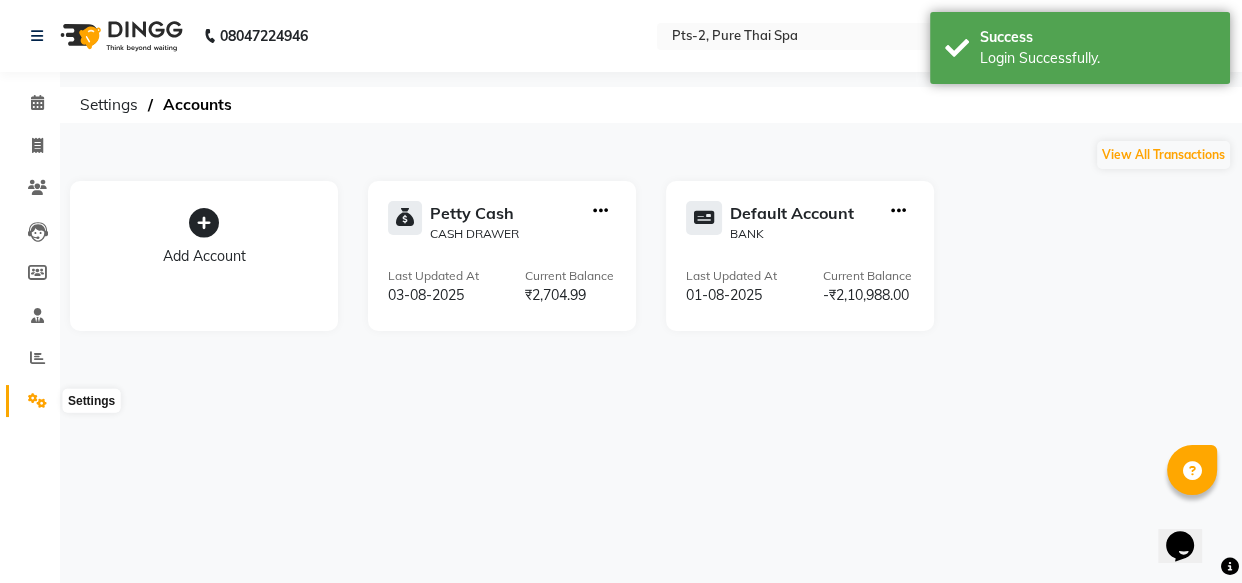 drag, startPoint x: 32, startPoint y: 400, endPoint x: 81, endPoint y: 383, distance: 51.86521 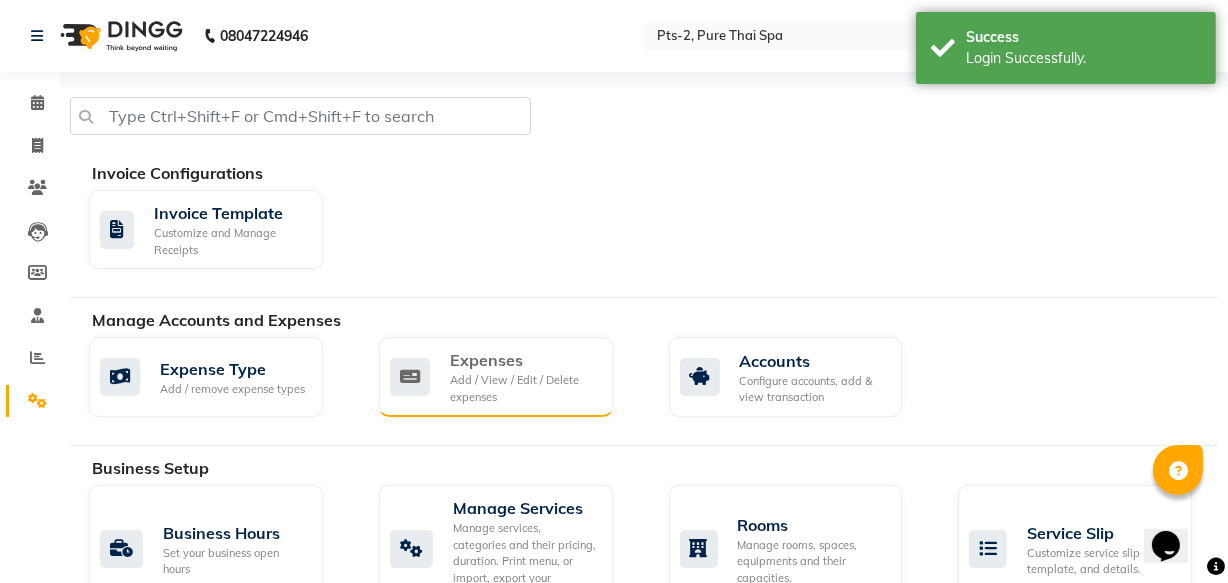 click on "Expenses" 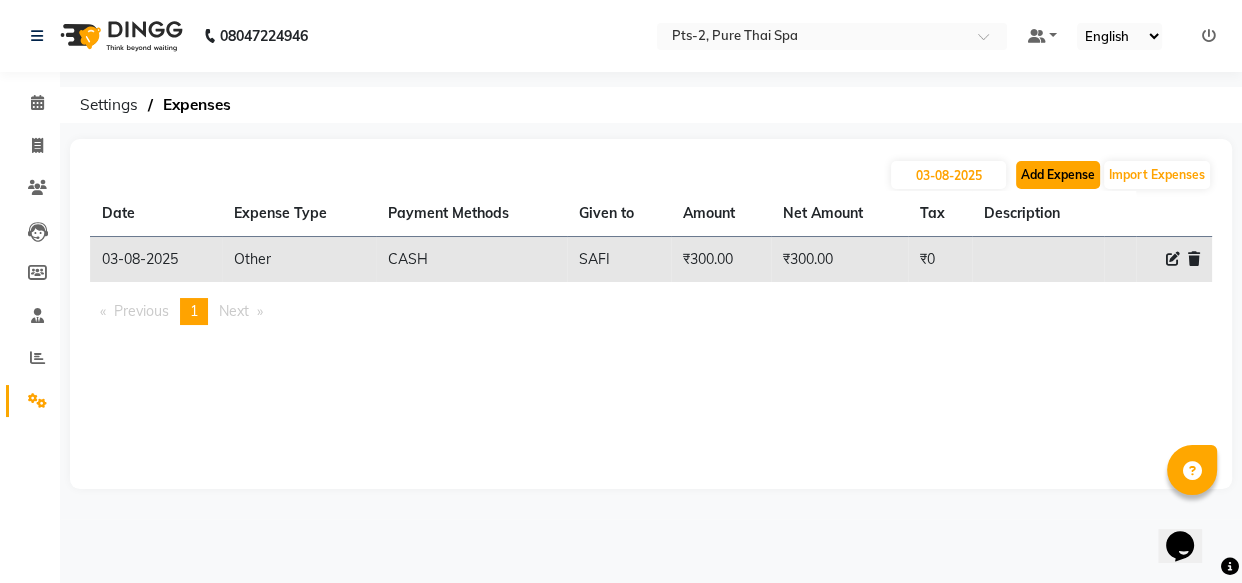 click on "Add Expense" 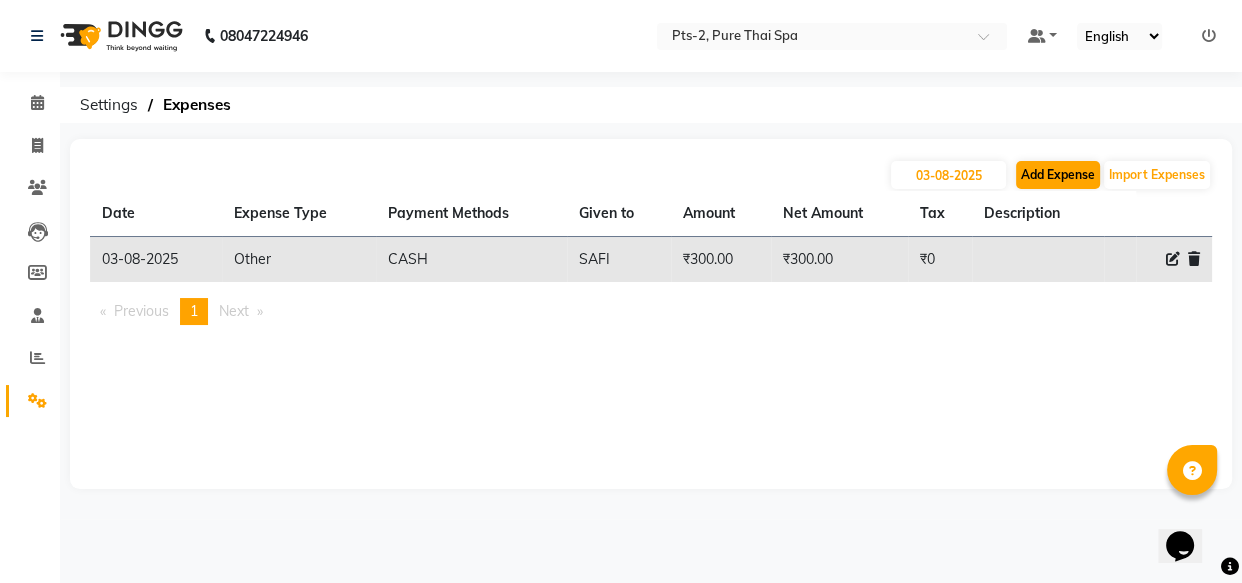 select on "1" 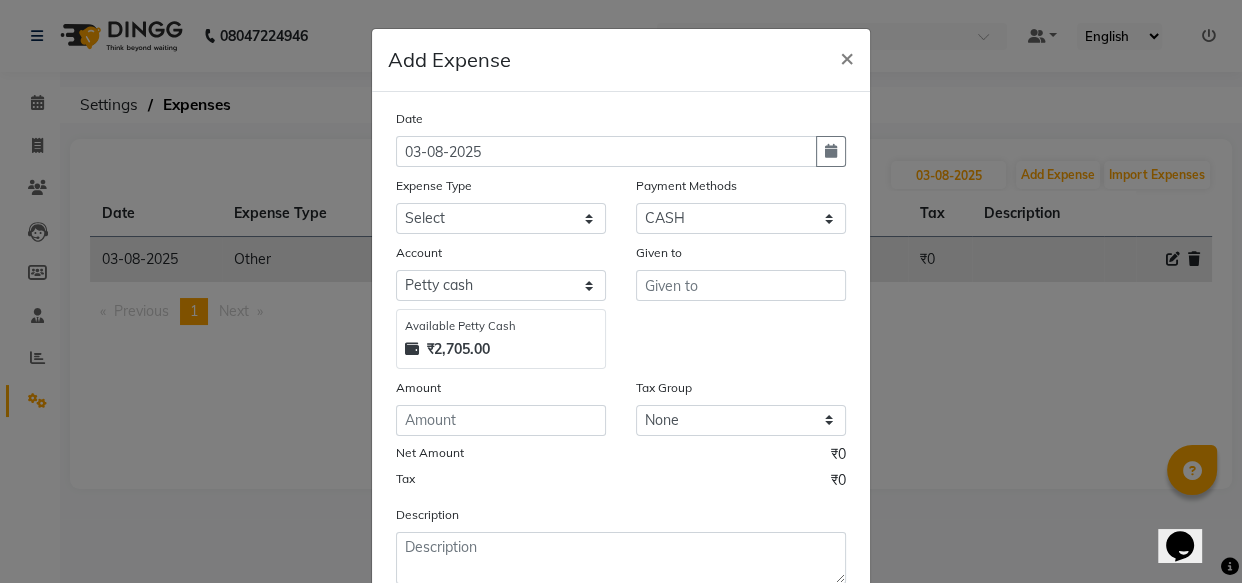 scroll, scrollTop: 135, scrollLeft: 0, axis: vertical 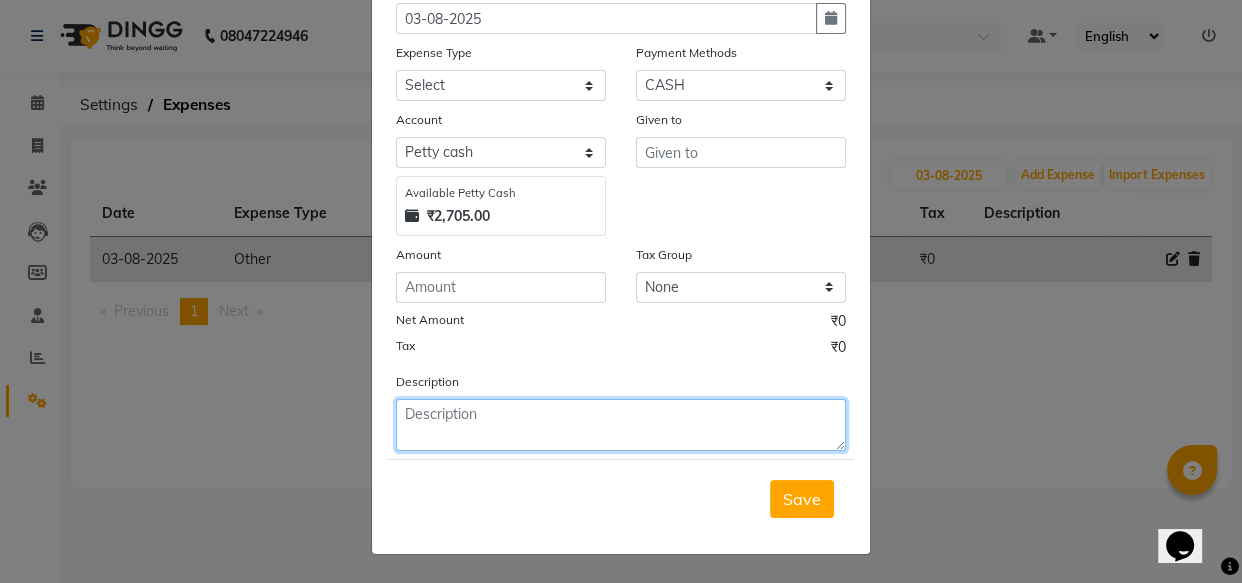 click 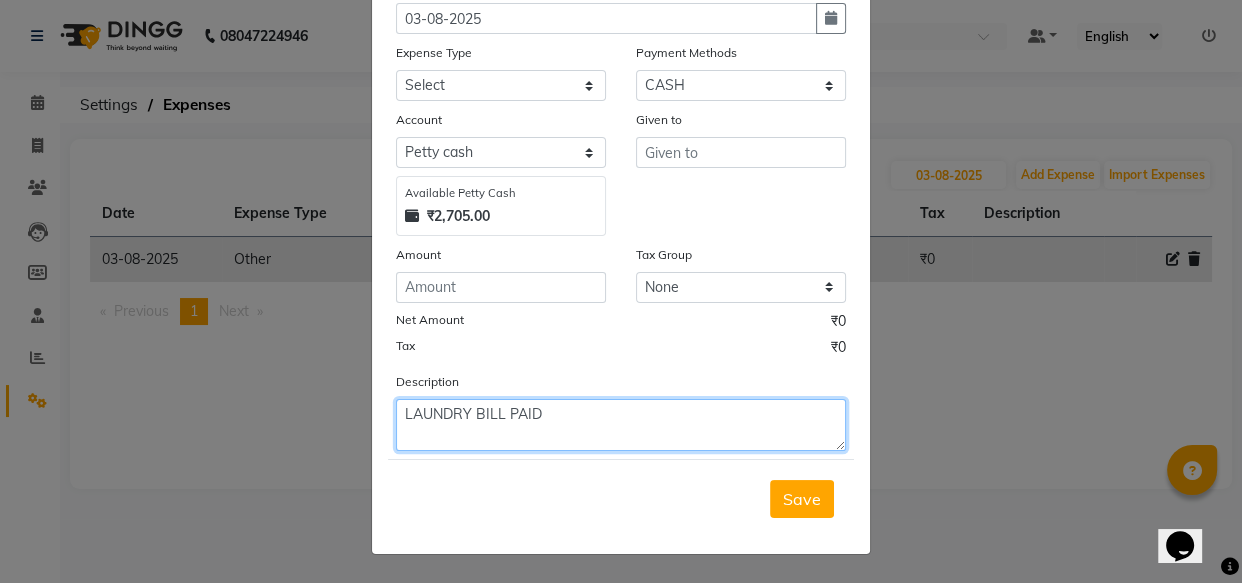 type on "LAUNDRY BILL PAID" 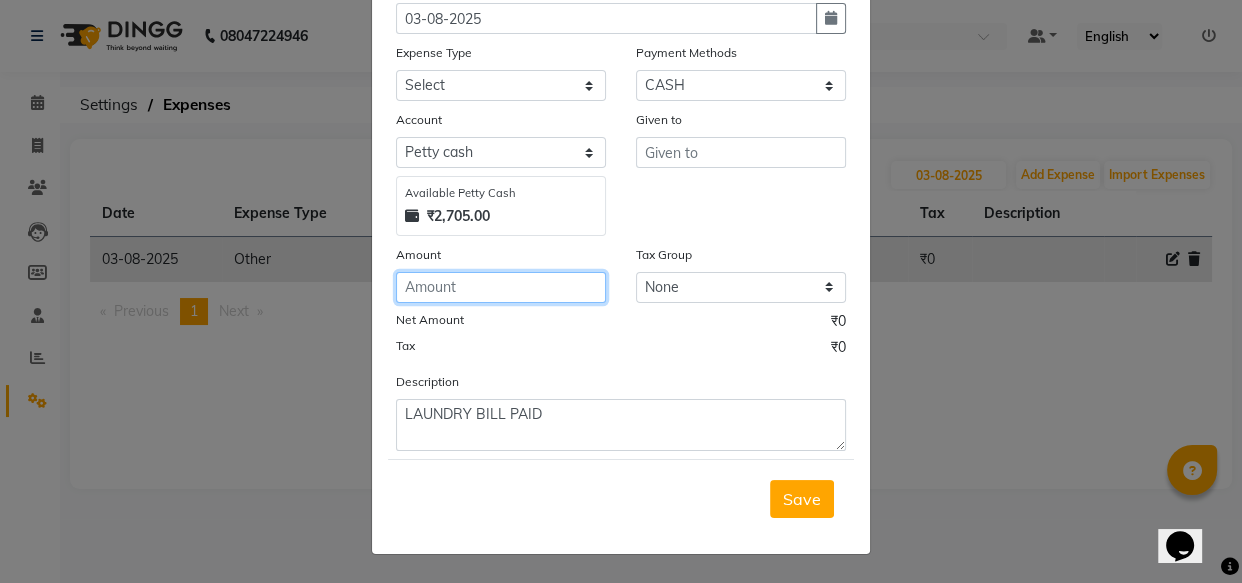 click 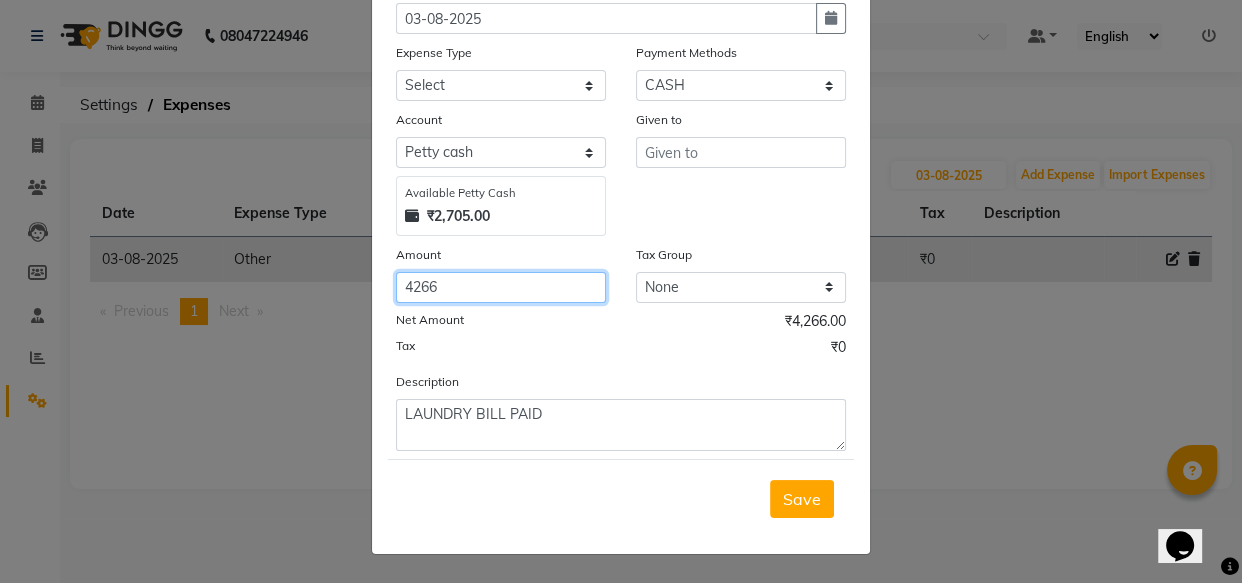 type on "4266" 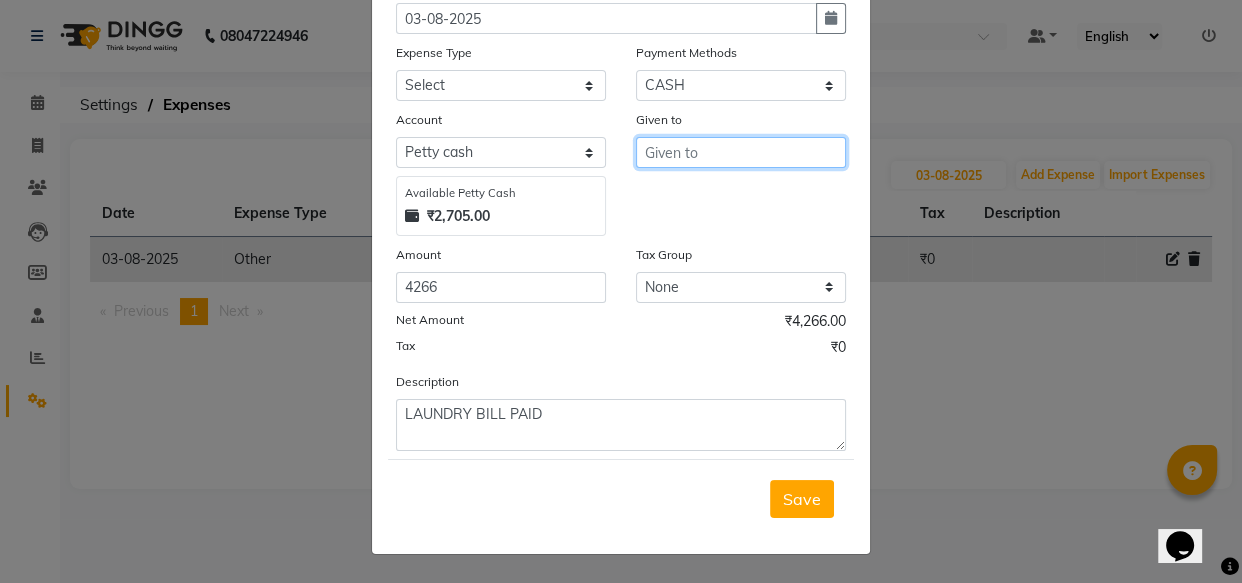 click at bounding box center [741, 152] 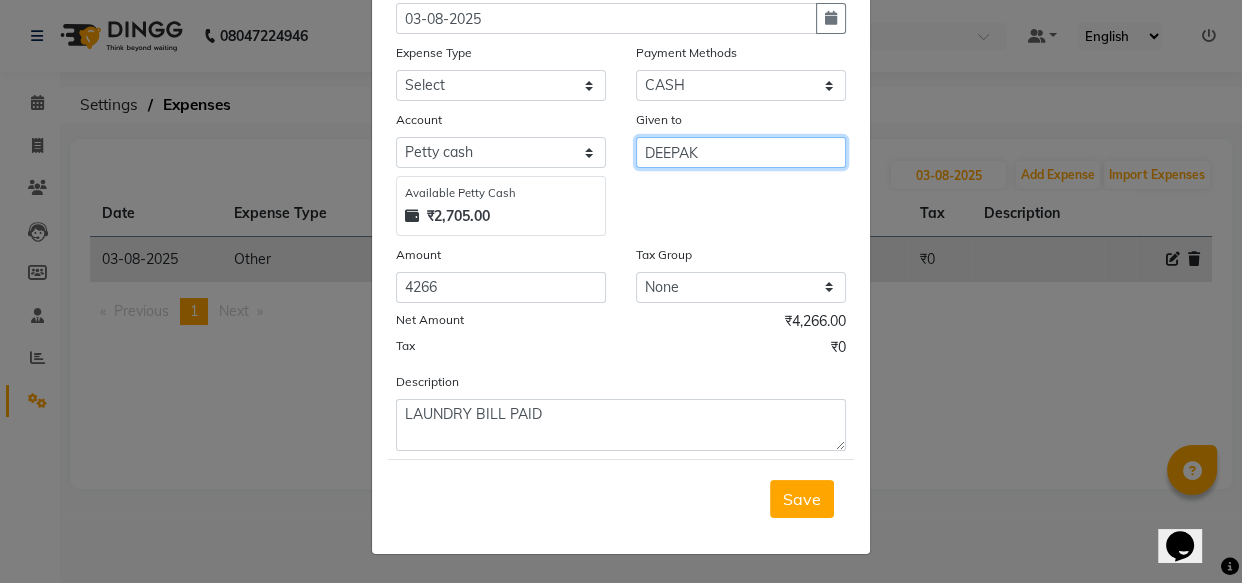 type on "DEEPAK" 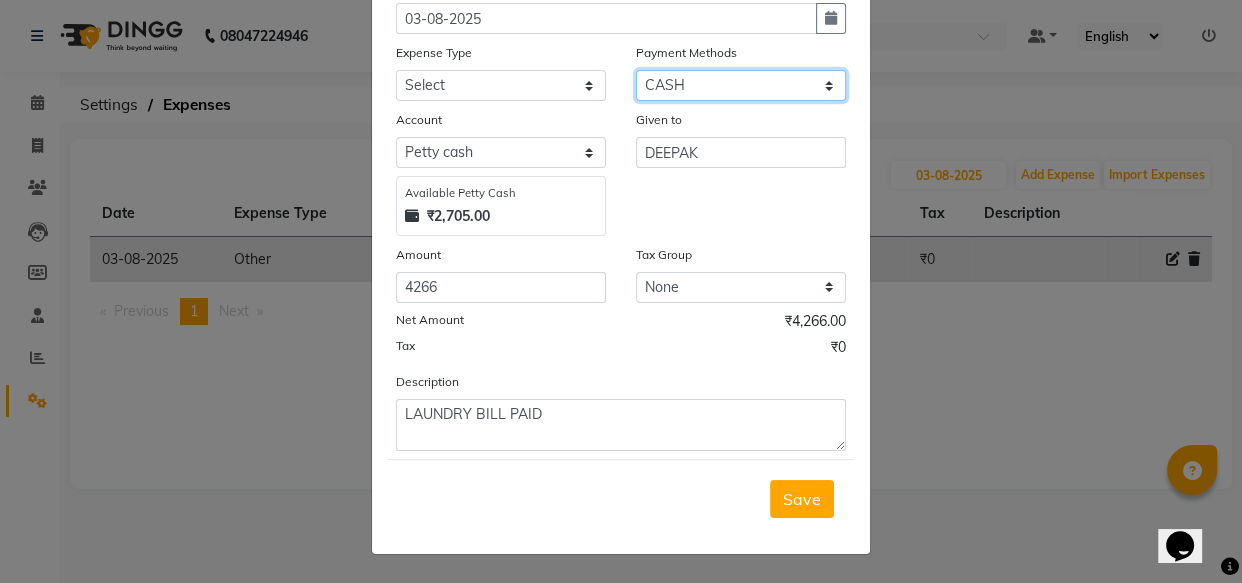 click on "Select UPI CARD CASH Package NearBuy" 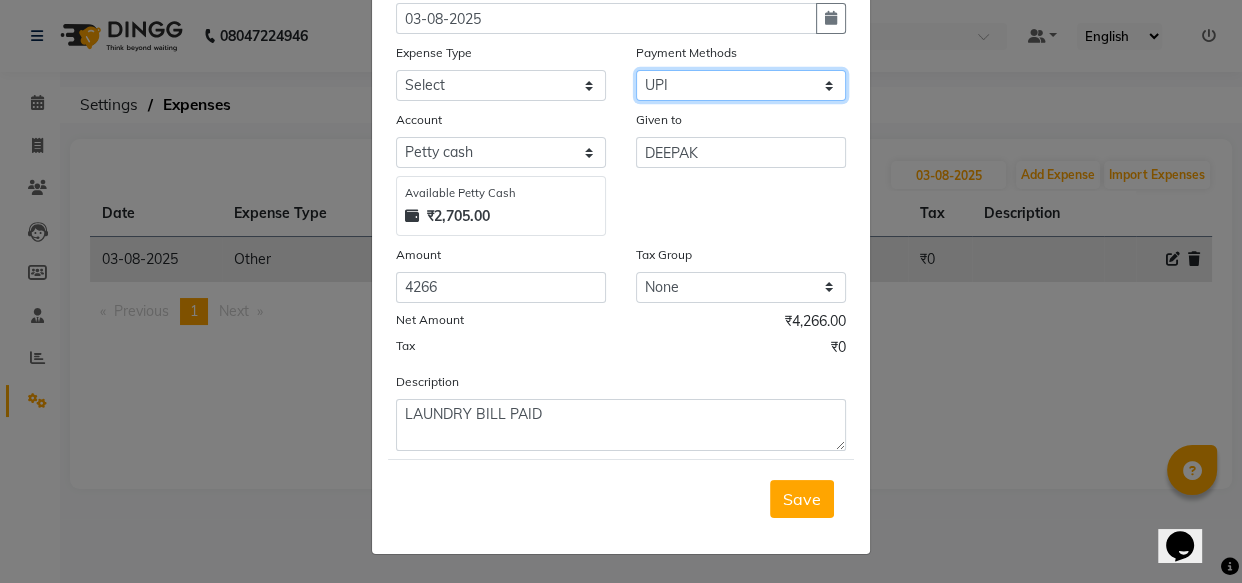 click on "Select UPI CARD CASH Package NearBuy" 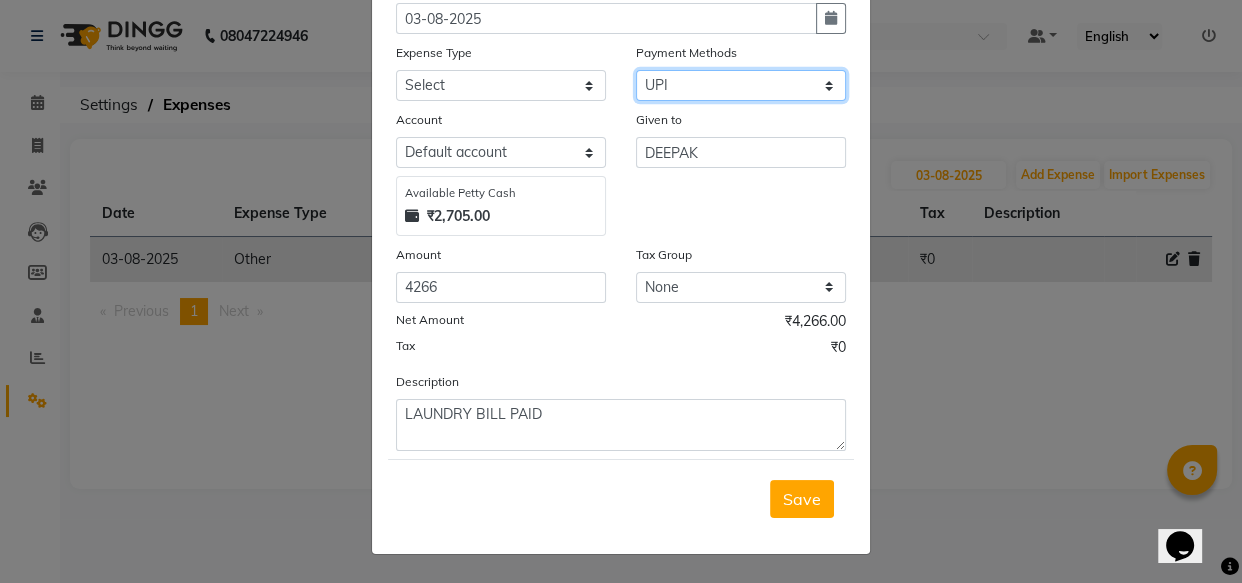 scroll, scrollTop: 68, scrollLeft: 0, axis: vertical 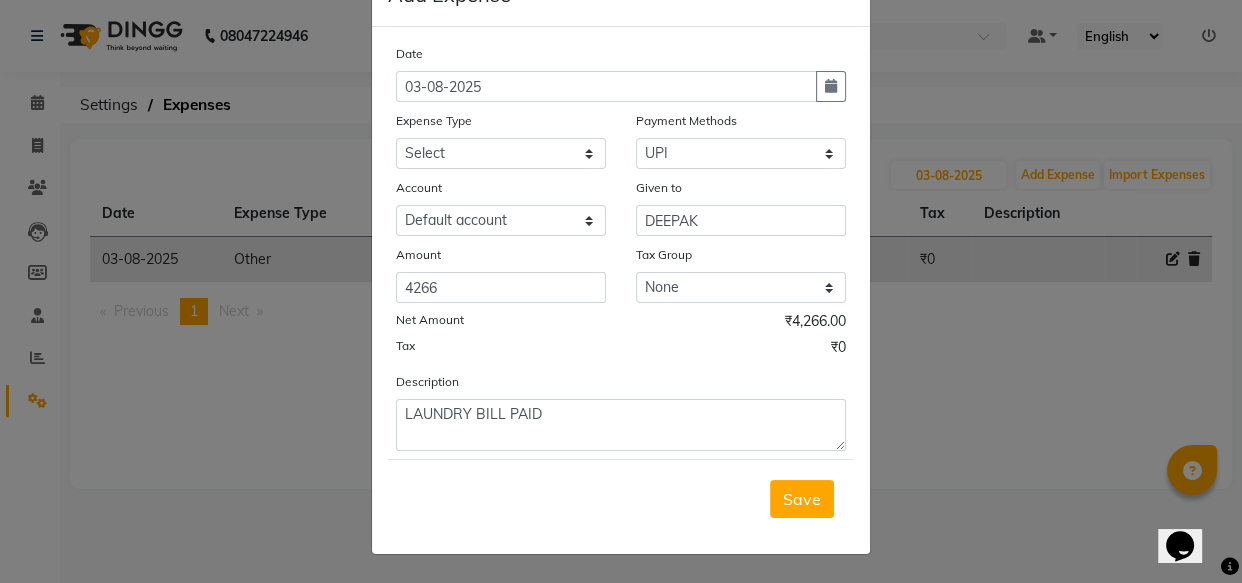 click on "Save" 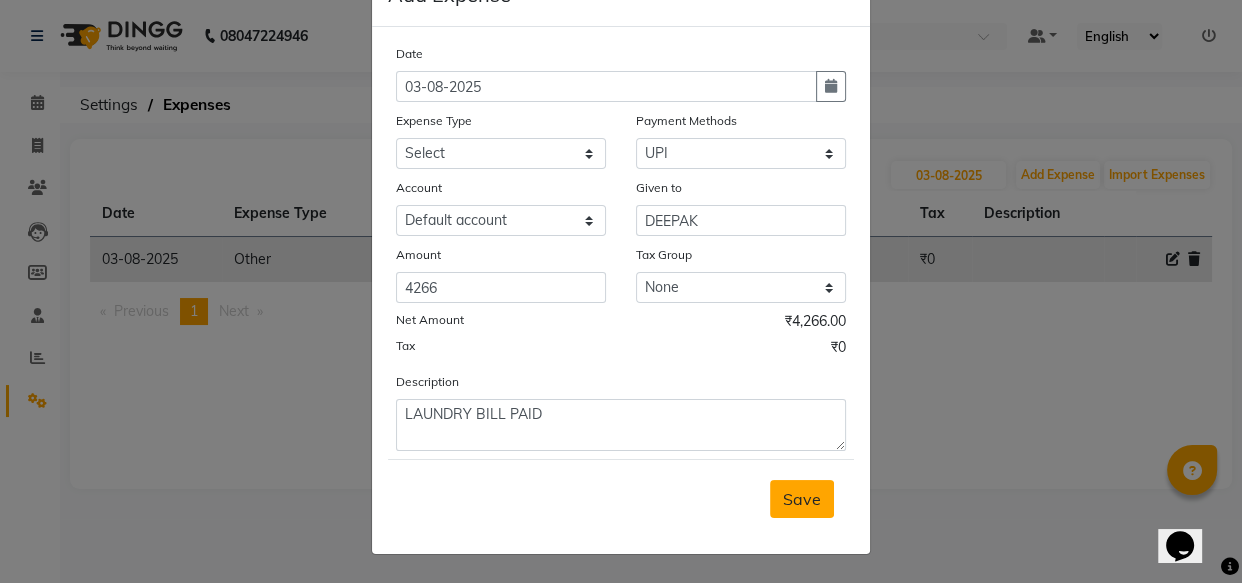 click on "Save" at bounding box center [802, 499] 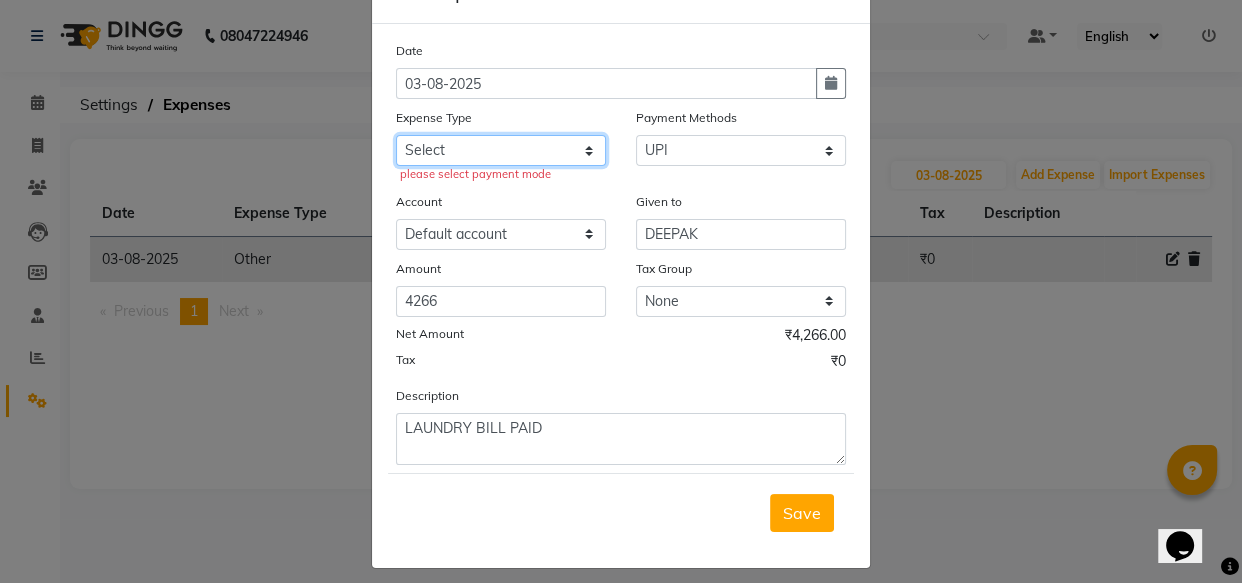 click on "Select Bank charges Cleaning and products Donation Electric and water charge Incentive Laundry Maintenance MAMU FEES Marketing Other P and L Recharge Salary SHOP Product Shop Puja Shop Rent Staff Rent Staff Room Rent and Exp TAX and Fee Tea & Refreshment" 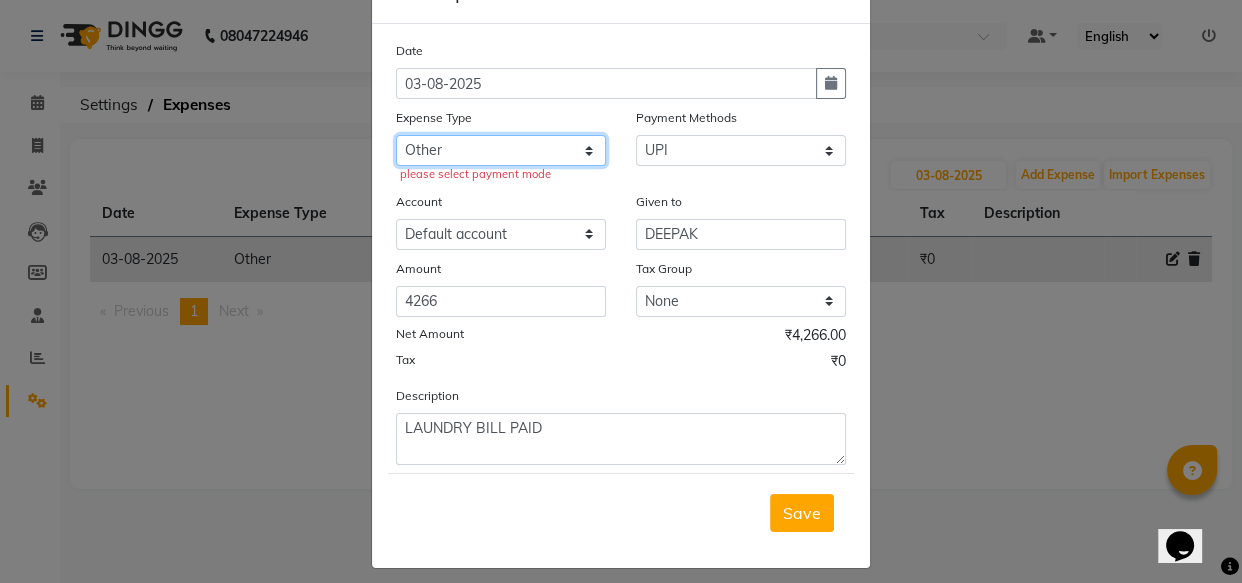 click on "Select Bank charges Cleaning and products Donation Electric and water charge Incentive Laundry Maintenance MAMU FEES Marketing Other P and L Recharge Salary SHOP Product Shop Puja Shop Rent Staff Rent Staff Room Rent and Exp TAX and Fee Tea & Refreshment" 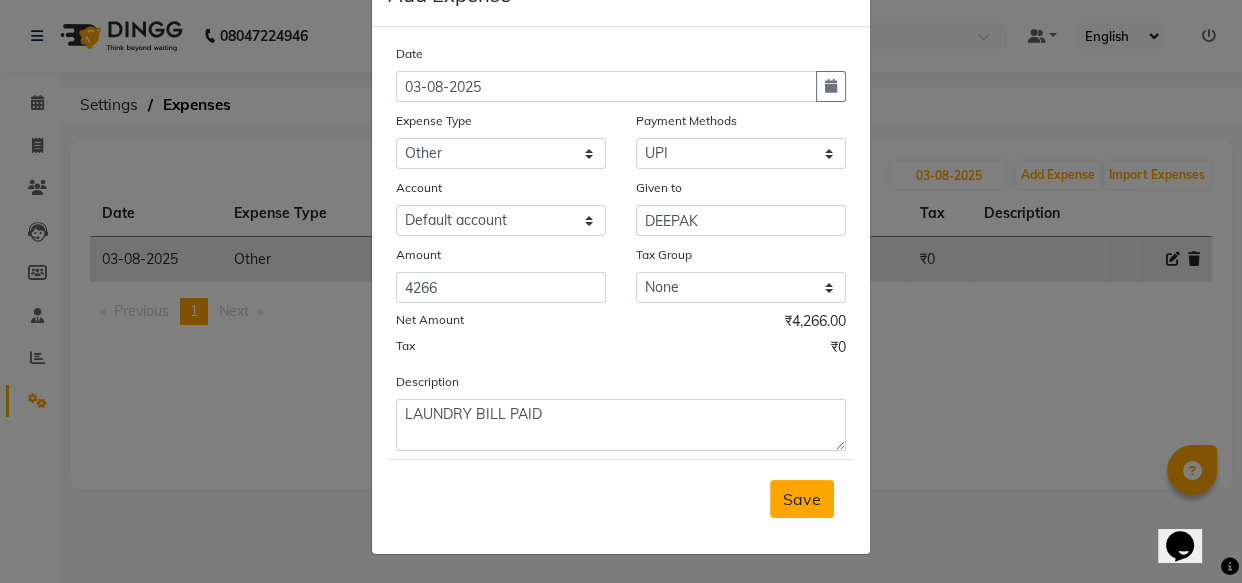 click on "Save" at bounding box center [802, 499] 